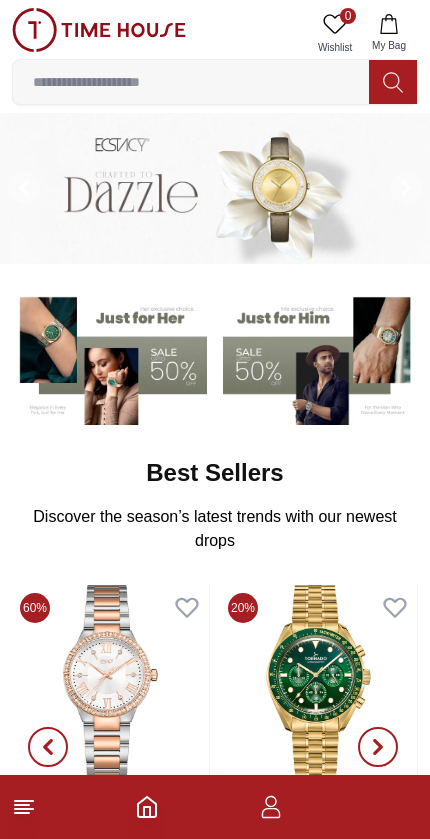 scroll, scrollTop: 0, scrollLeft: 0, axis: both 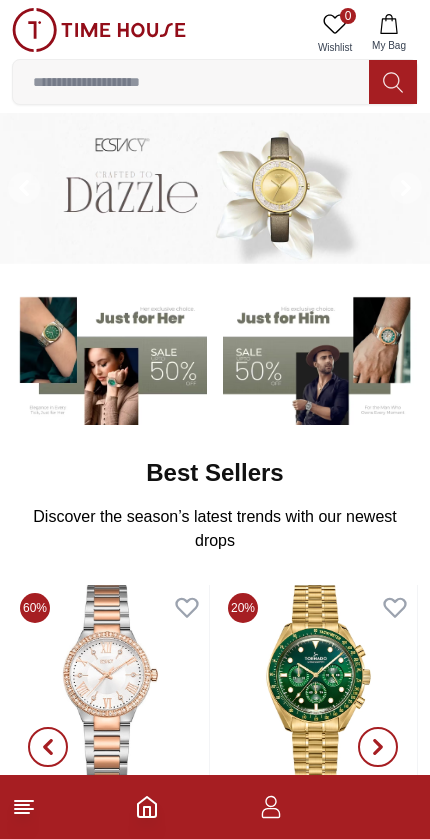 click at bounding box center [191, 82] 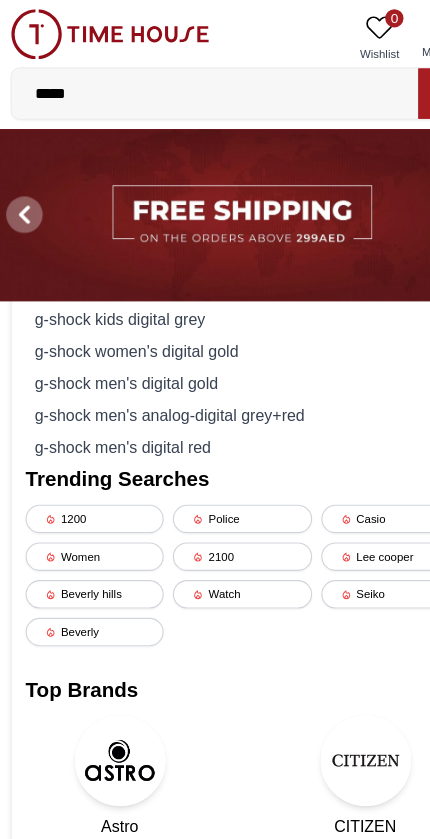 type on "******" 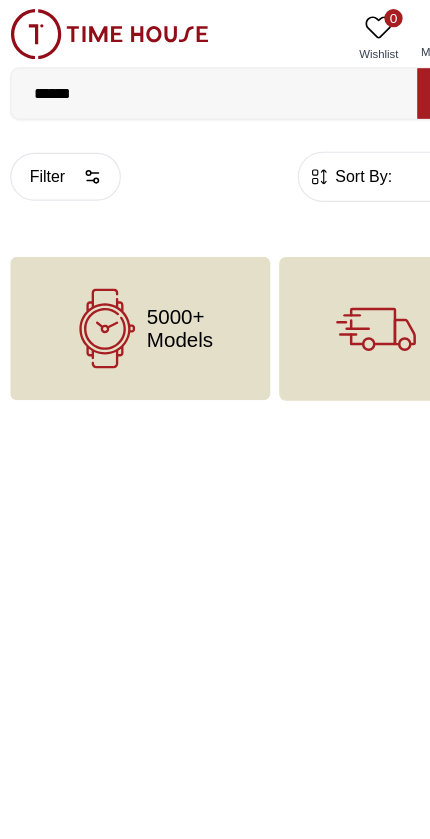 click on "******" at bounding box center (191, 82) 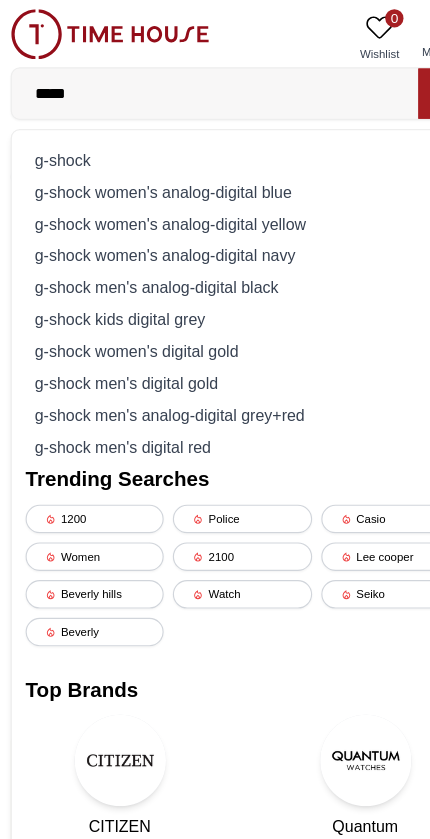 type on "*****" 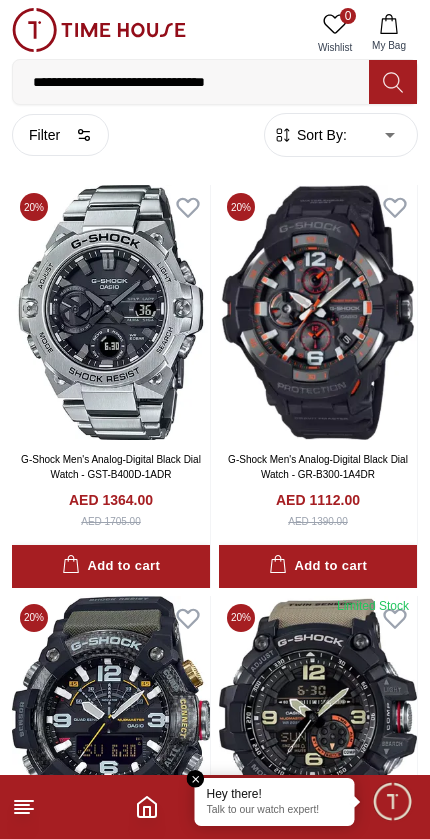 scroll, scrollTop: 0, scrollLeft: 0, axis: both 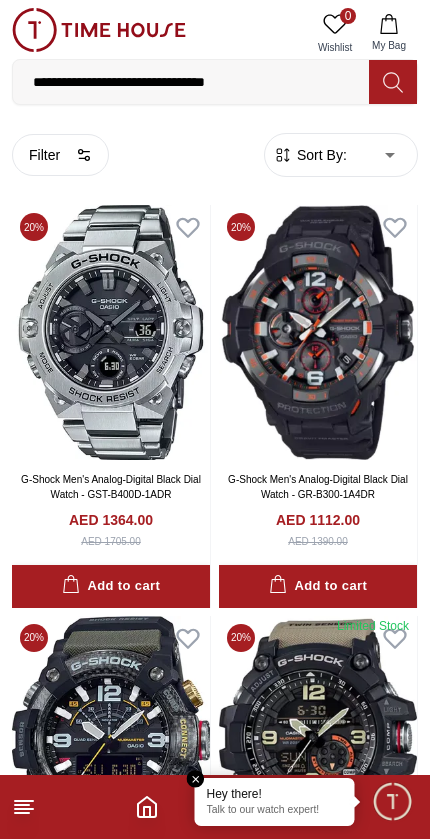 click on "Sort By:" at bounding box center [320, 155] 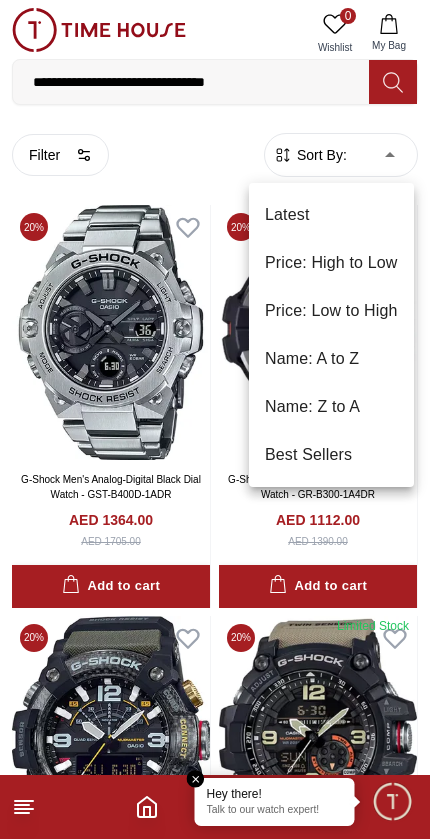 click on "Price: Low to High" at bounding box center [331, 311] 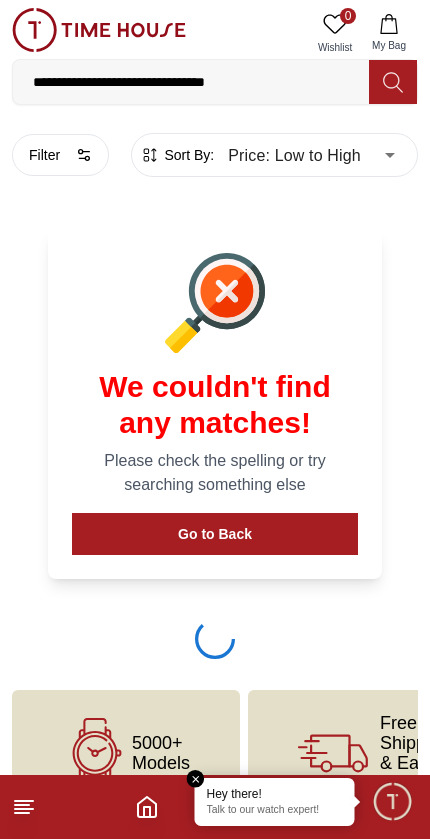 type on "*" 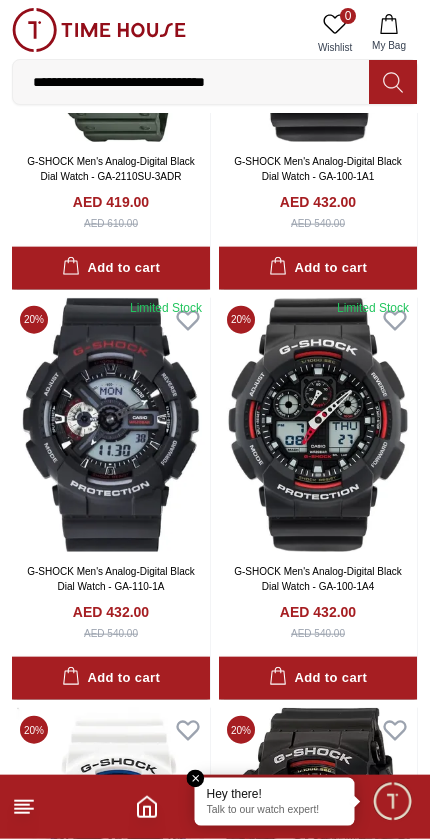 scroll, scrollTop: 2004, scrollLeft: 0, axis: vertical 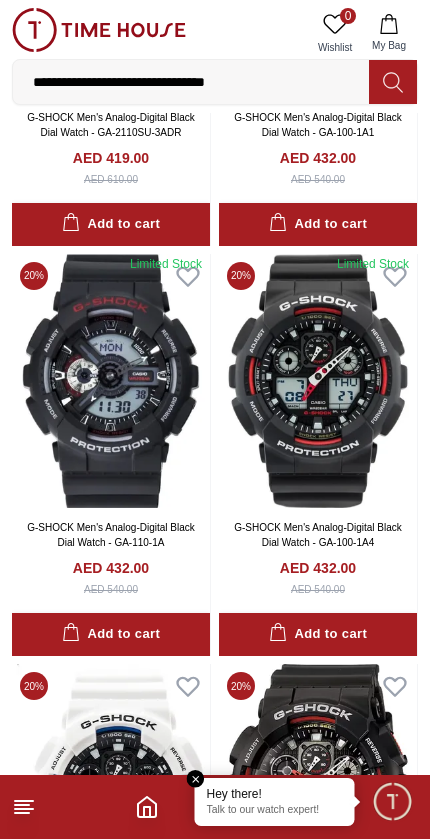 click at bounding box center [111, 381] 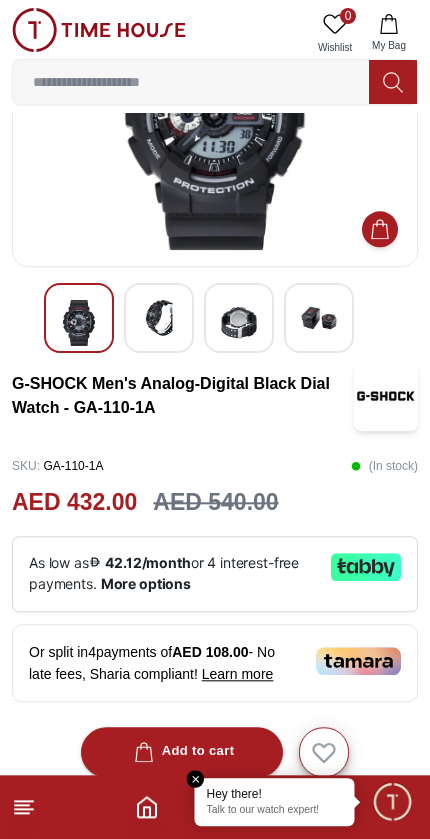 scroll, scrollTop: 156, scrollLeft: 0, axis: vertical 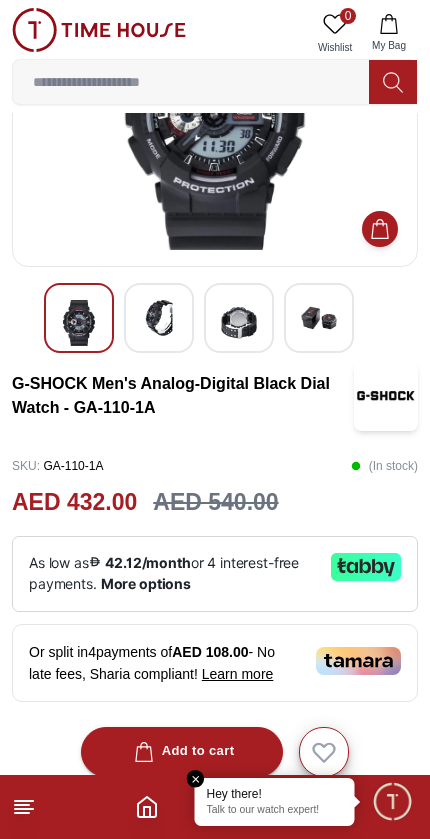 click on "Add to cart" at bounding box center (182, 751) 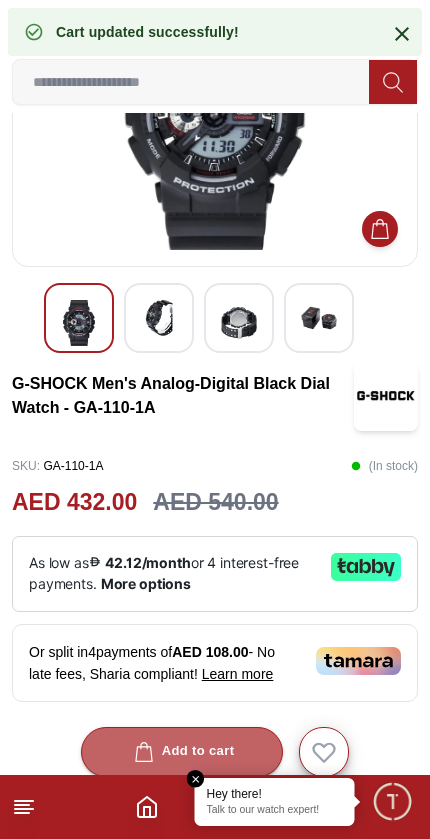 click on "Add to cart" at bounding box center (182, 752) 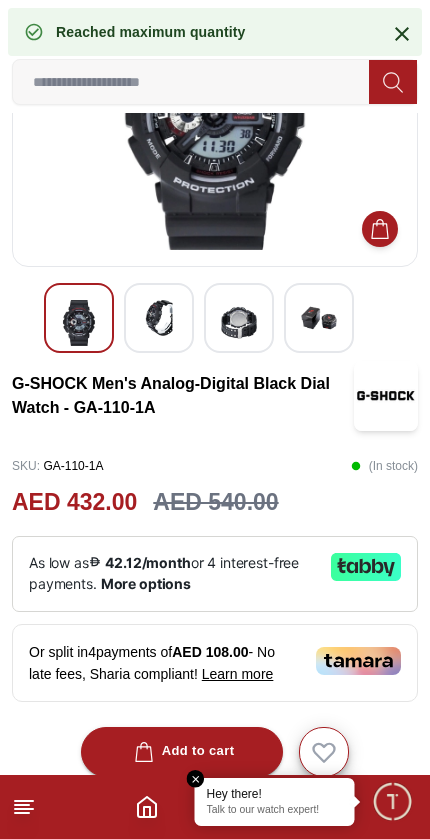 click on "Add to cart" at bounding box center [182, 752] 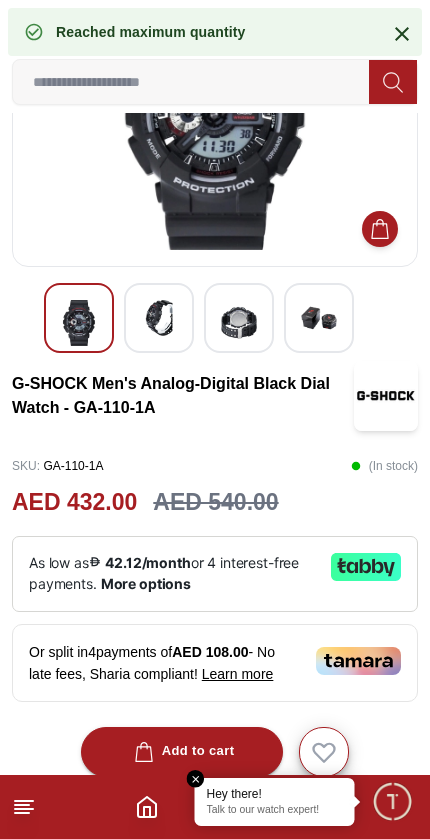 click at bounding box center [196, 779] 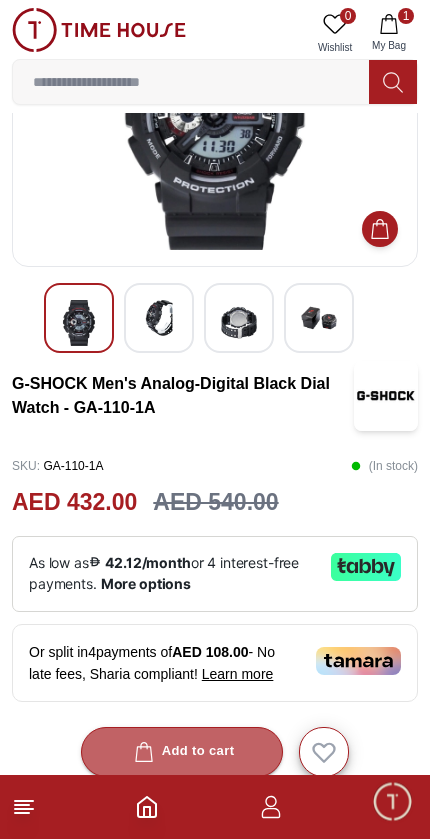 click on "Add to cart" at bounding box center (182, 751) 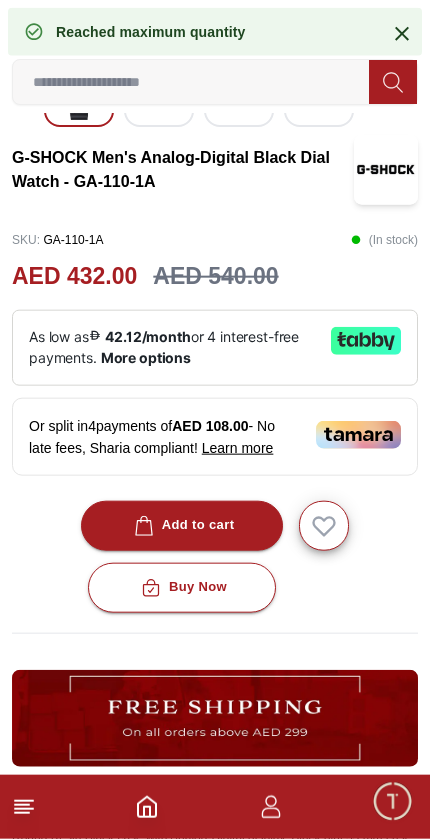 scroll, scrollTop: 383, scrollLeft: 0, axis: vertical 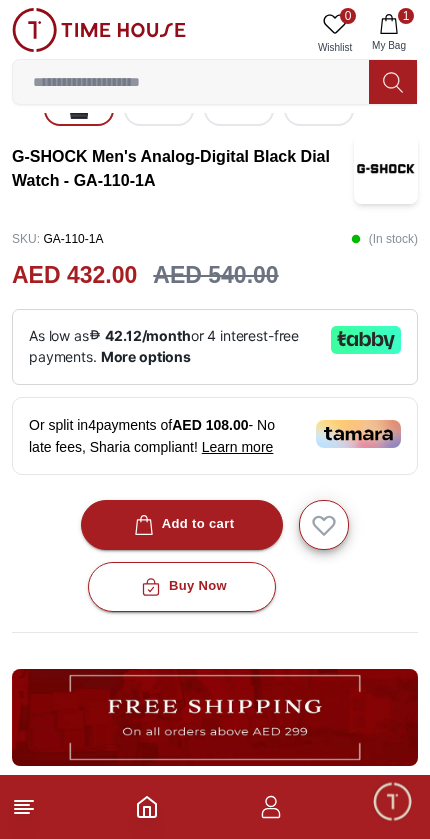 click on "Buy Now" at bounding box center (182, 586) 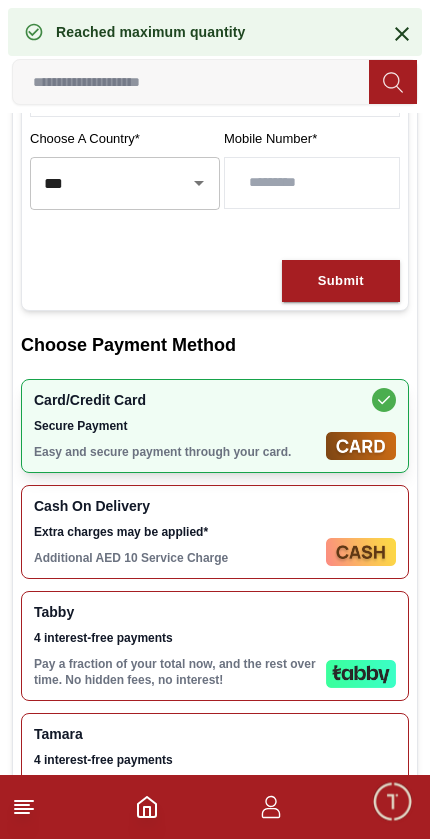scroll, scrollTop: 0, scrollLeft: 0, axis: both 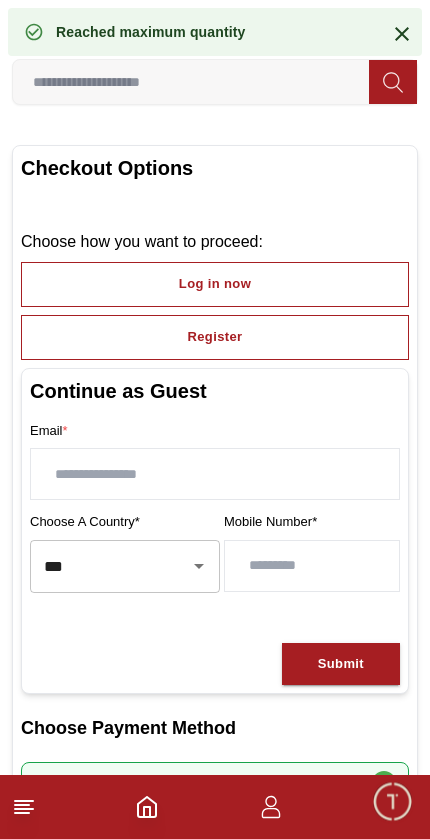 click on "Register" at bounding box center [215, 337] 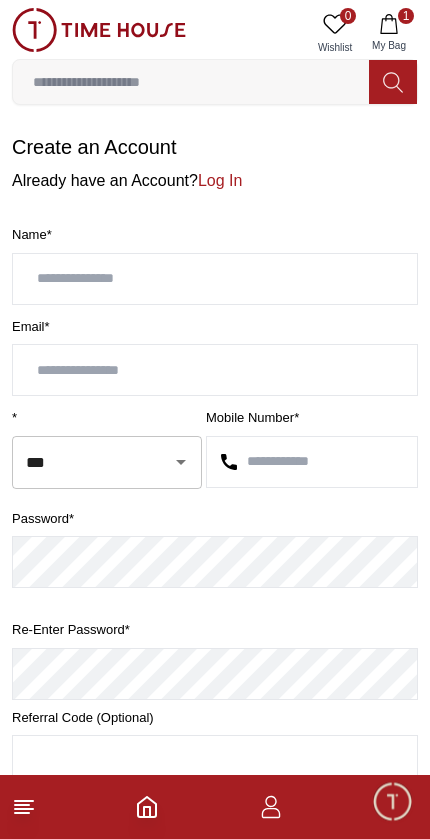 click at bounding box center (215, 279) 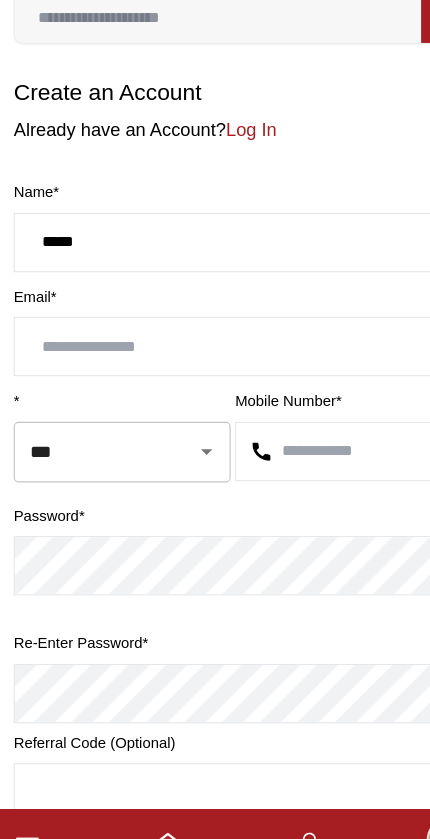 type on "*****" 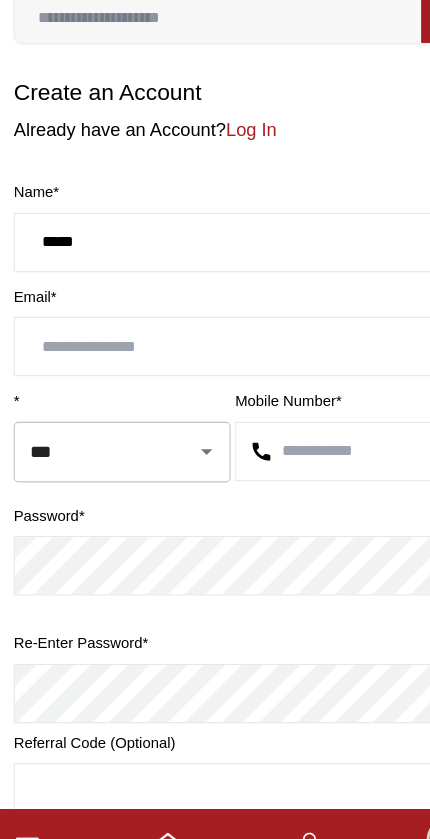 click at bounding box center (215, 370) 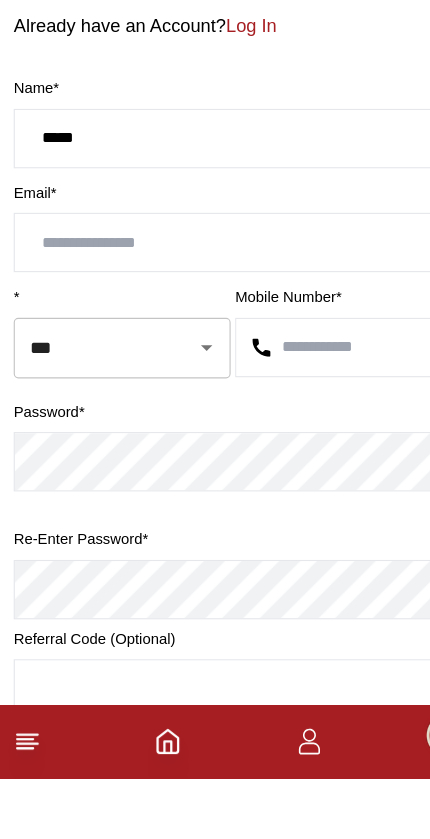 click on "*****" at bounding box center (215, 279) 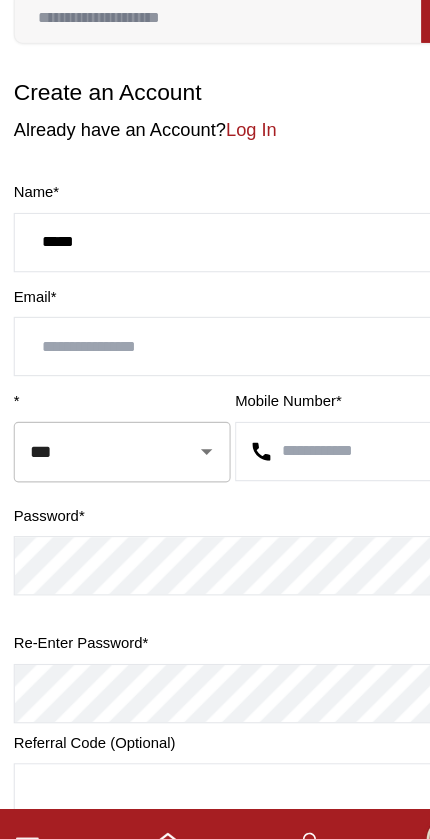 click at bounding box center (215, 370) 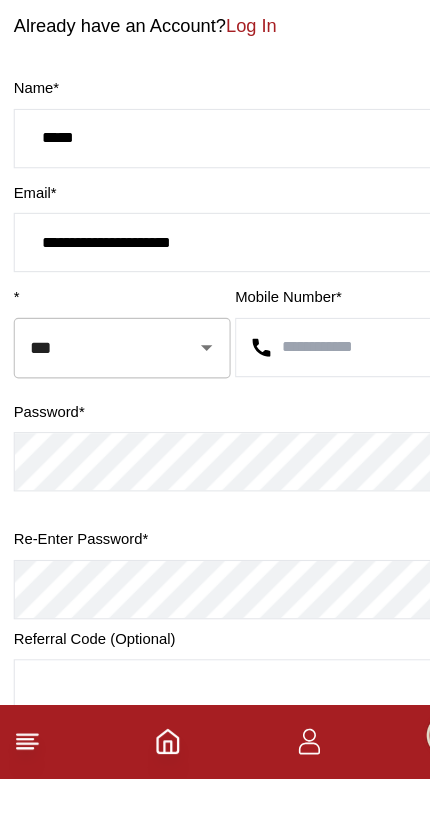 click at bounding box center [167, 462] 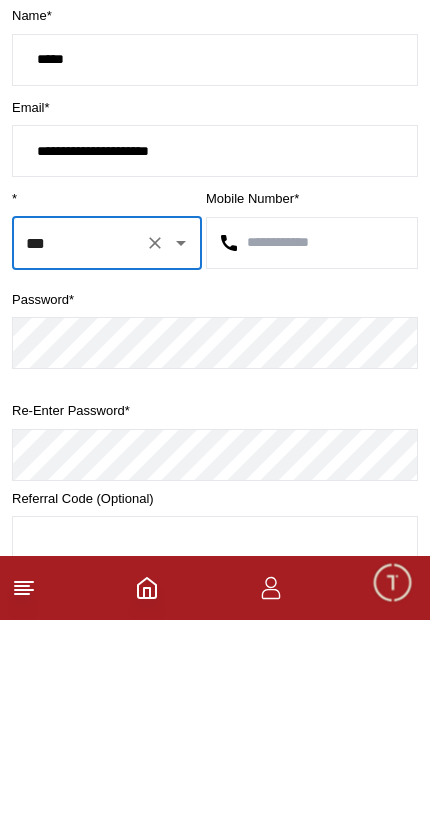 click at bounding box center [312, 462] 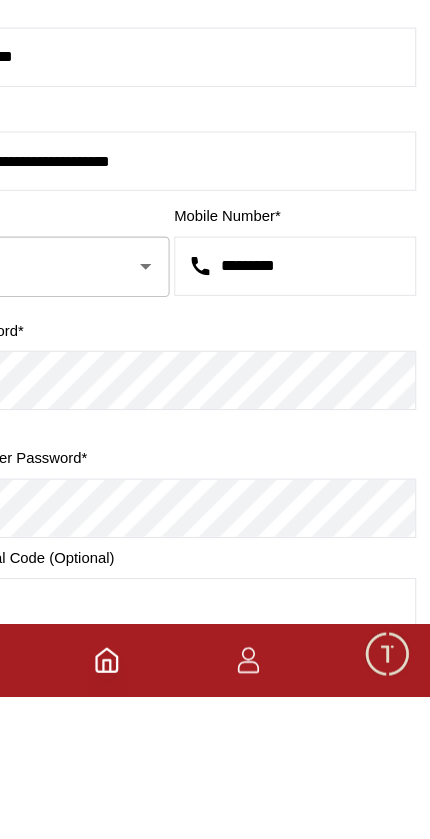 type on "*********" 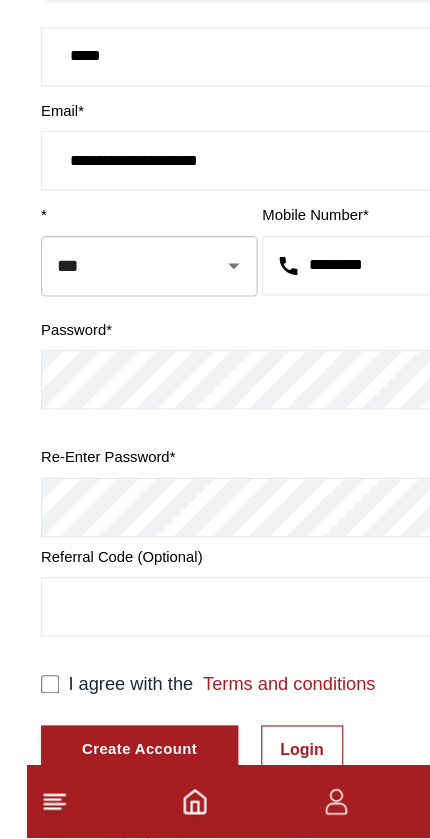 scroll, scrollTop: 124, scrollLeft: 0, axis: vertical 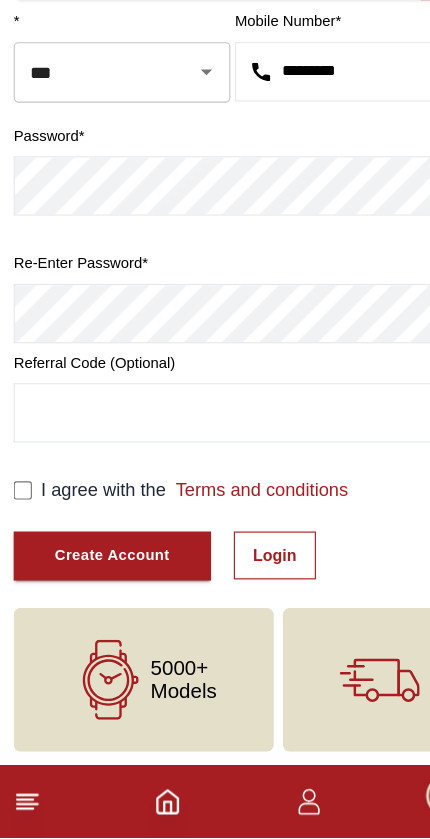 click on "Create Account" at bounding box center (98, 591) 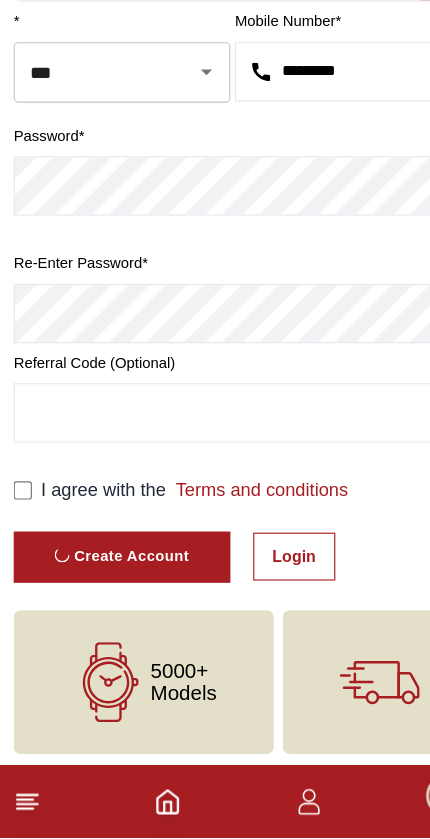 scroll, scrollTop: 0, scrollLeft: 0, axis: both 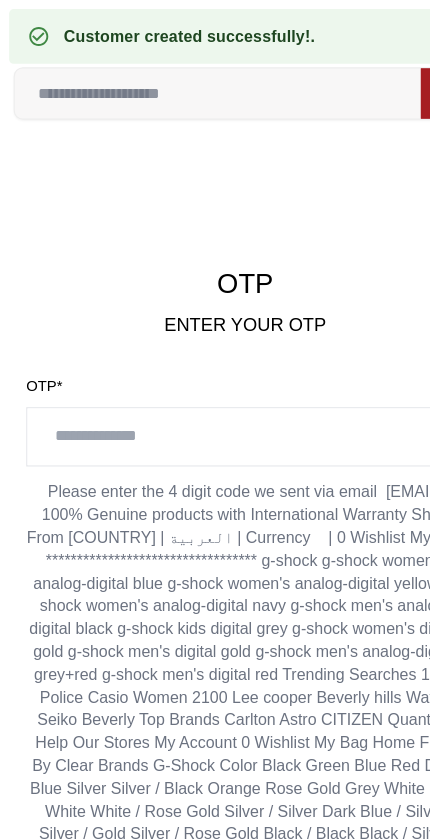 click at bounding box center (215, 383) 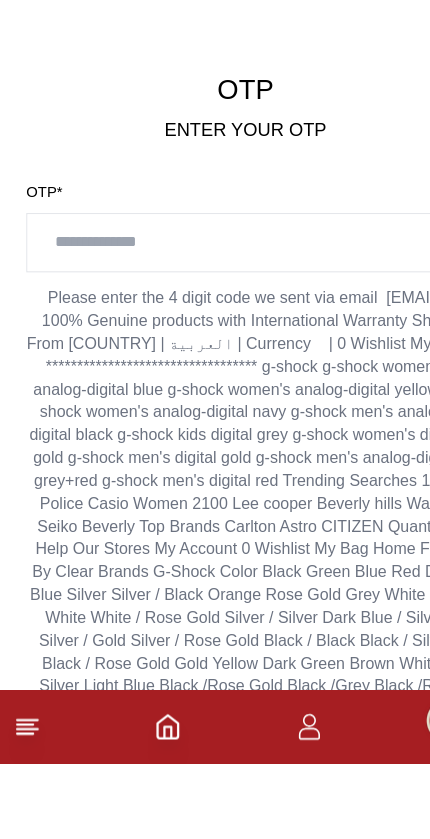 click on "7     Resend OTP Verify" at bounding box center (215, 843) 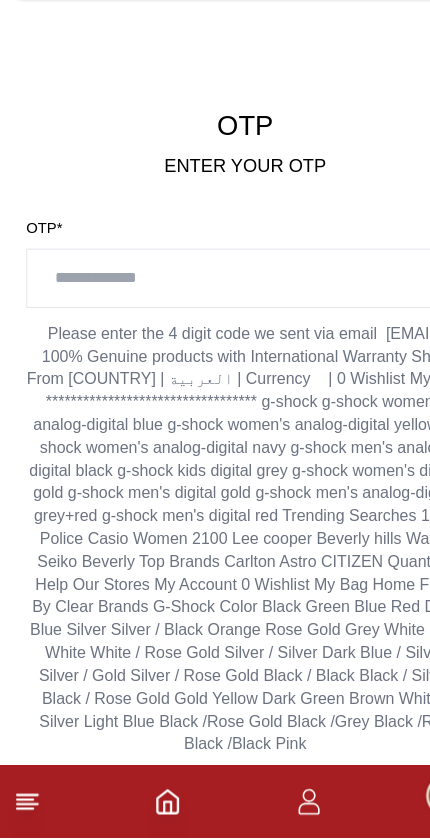 click on "5     Resend OTP Verify" at bounding box center [215, 808] 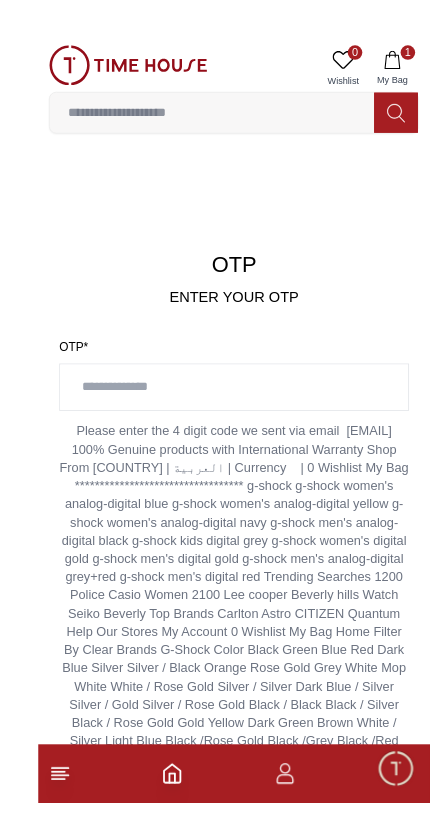 scroll, scrollTop: 35, scrollLeft: 0, axis: vertical 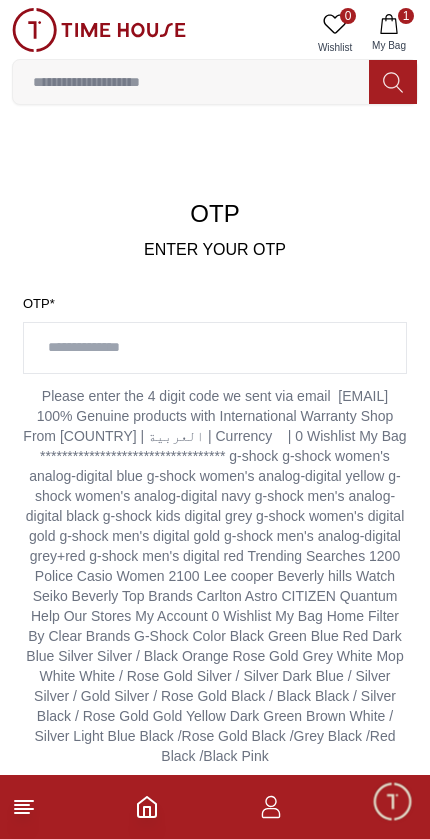 click on "Verify" at bounding box center (297, 808) 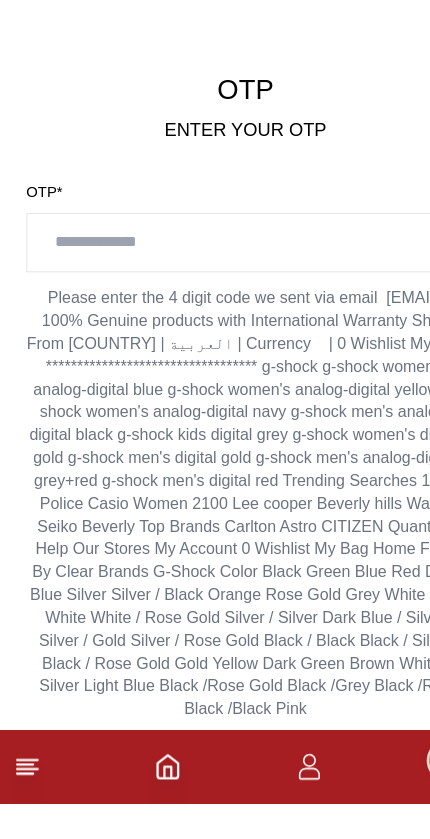 scroll, scrollTop: 0, scrollLeft: 0, axis: both 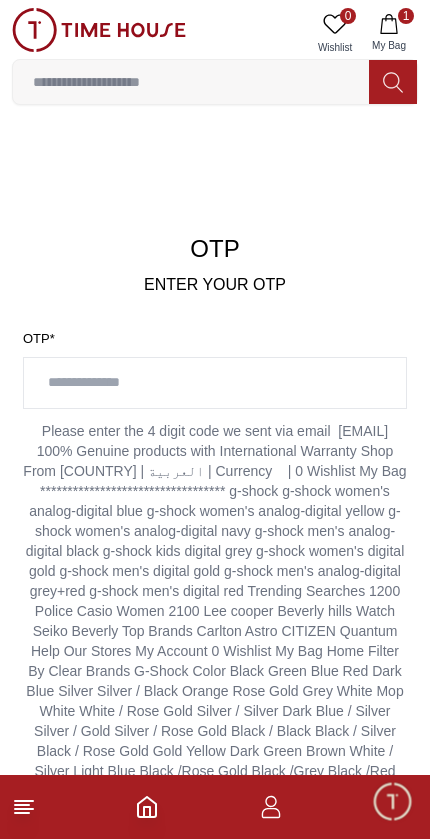 click on "1 My Bag" at bounding box center (389, 33) 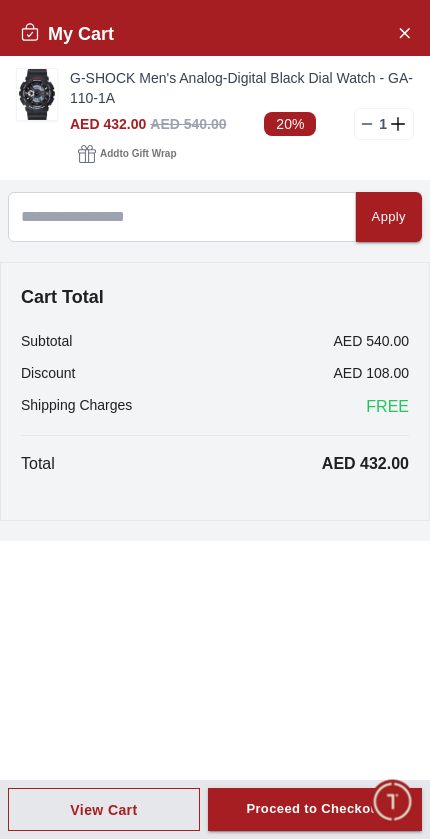 click on "Proceed to Checkout" at bounding box center [314, 809] 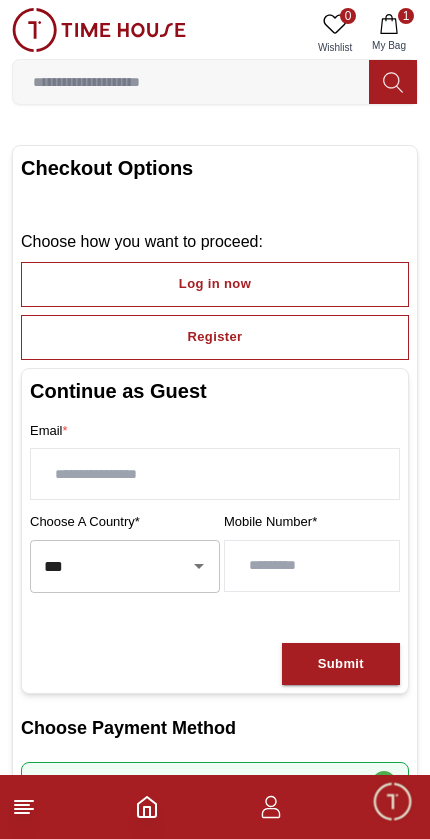 click on "Log in now" at bounding box center [215, 284] 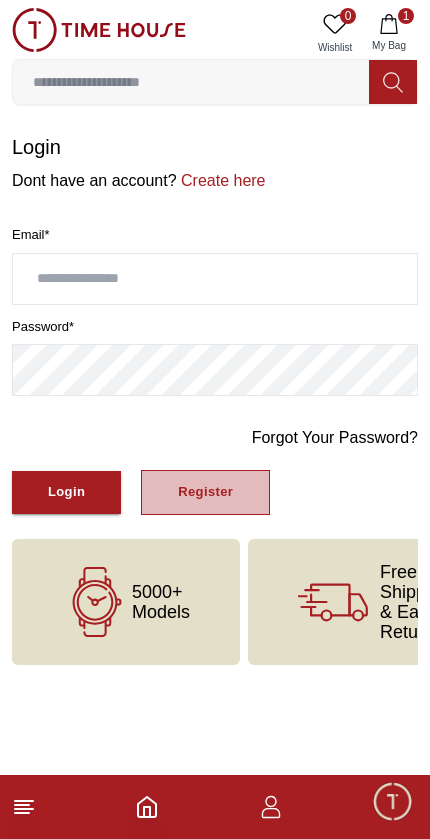 click on "Register" at bounding box center (205, 492) 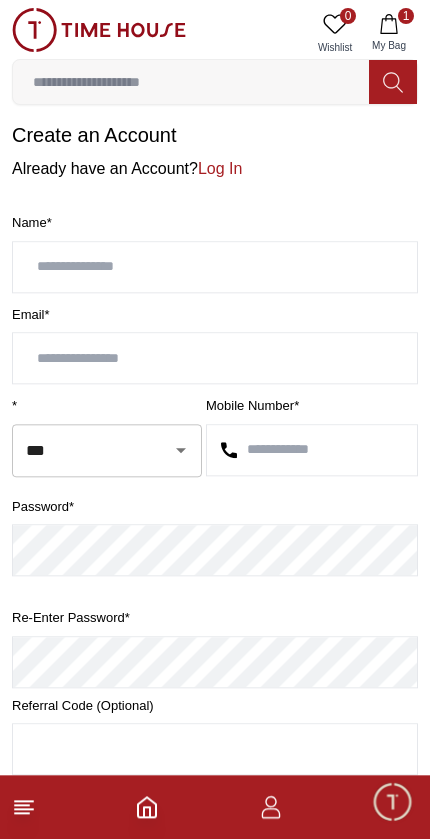 scroll, scrollTop: 0, scrollLeft: 0, axis: both 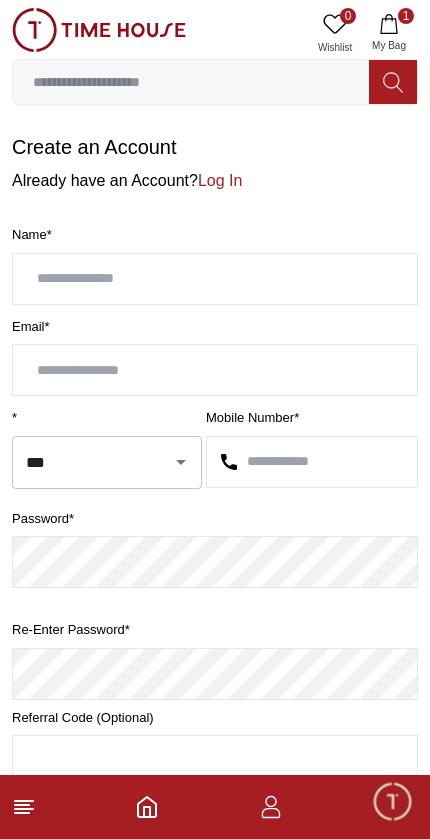 click at bounding box center [215, 279] 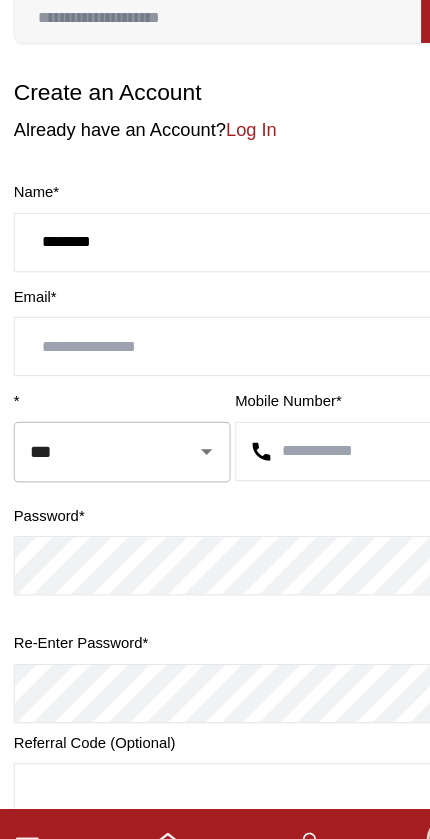 type on "********" 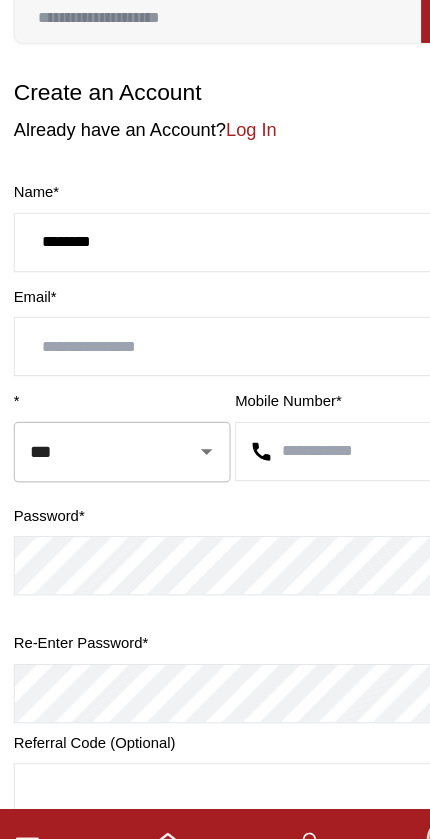 click at bounding box center [215, 370] 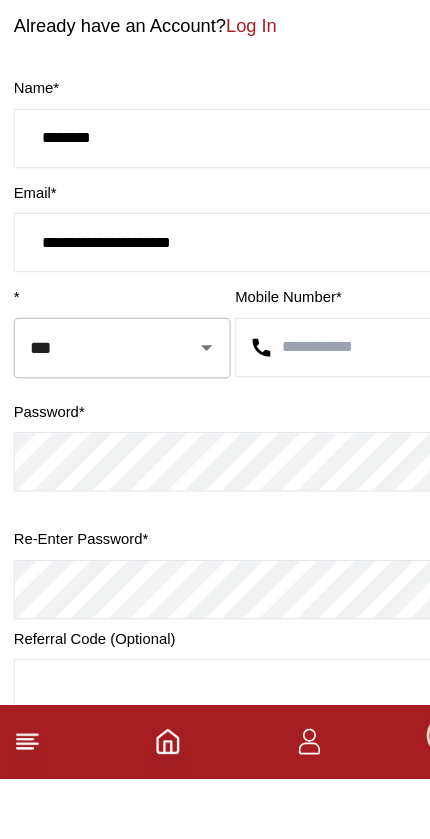 type on "**********" 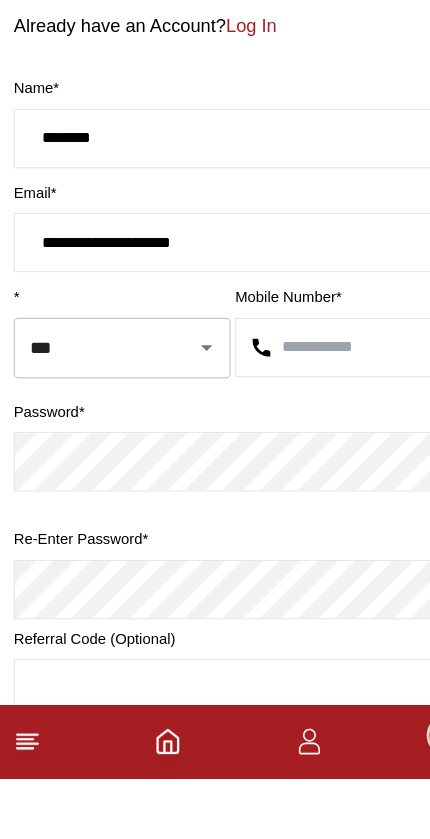 click at bounding box center (312, 462) 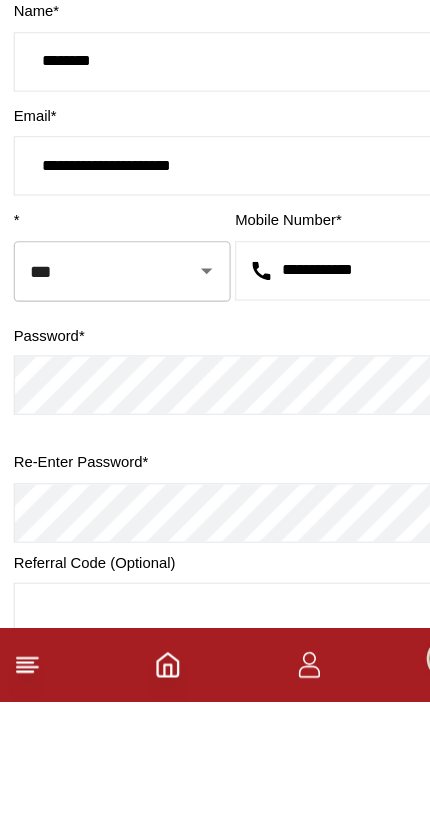type on "**********" 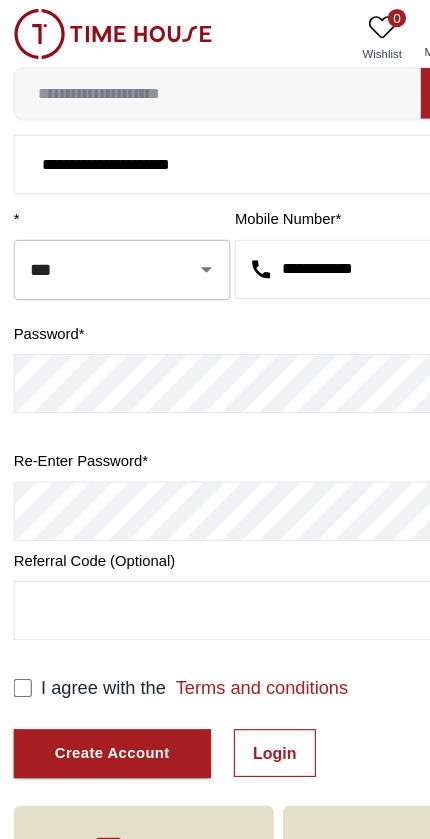 scroll, scrollTop: 225, scrollLeft: 0, axis: vertical 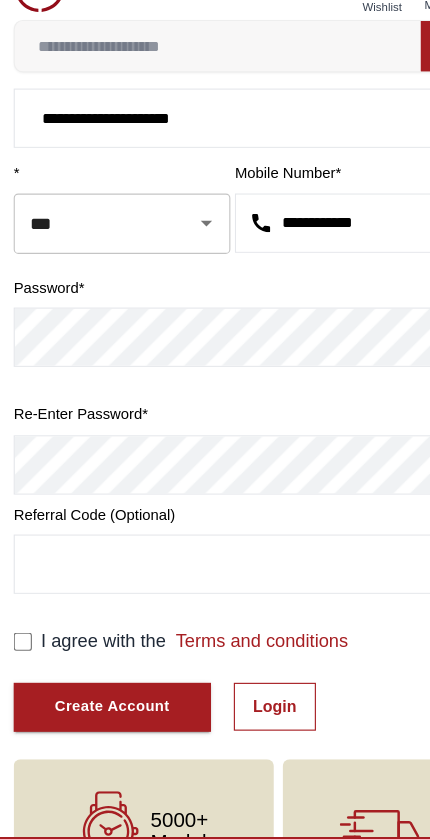 click on "Create Account" at bounding box center (98, 661) 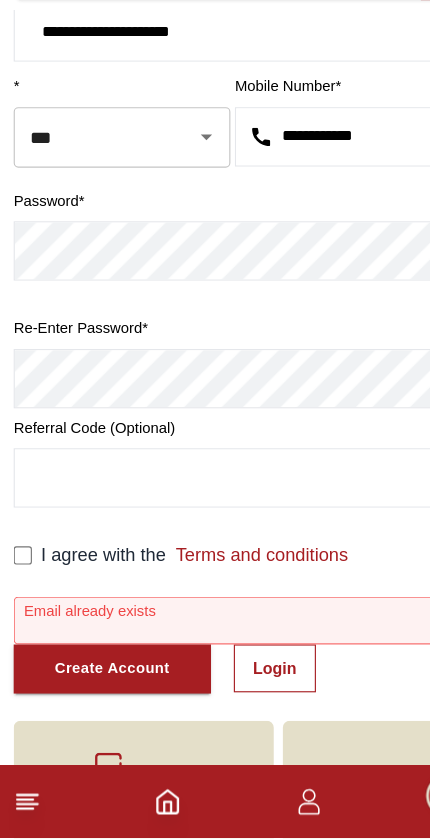 click on "Create Account" at bounding box center (98, 690) 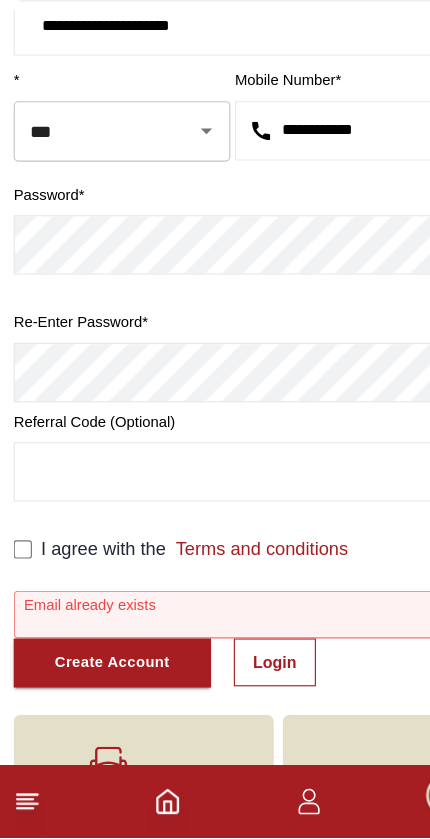 scroll, scrollTop: 247, scrollLeft: 0, axis: vertical 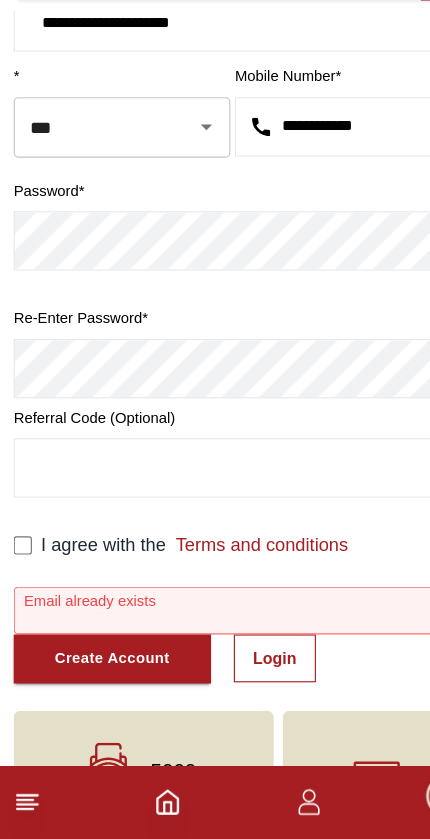click on "Login" at bounding box center [241, 681] 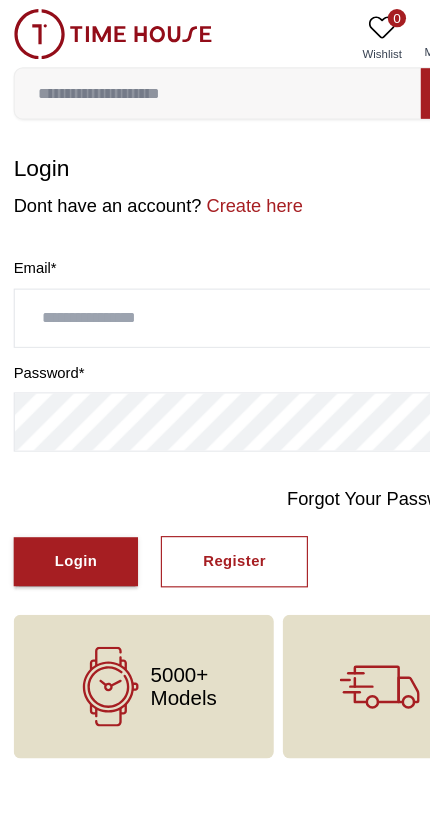 click at bounding box center (215, 279) 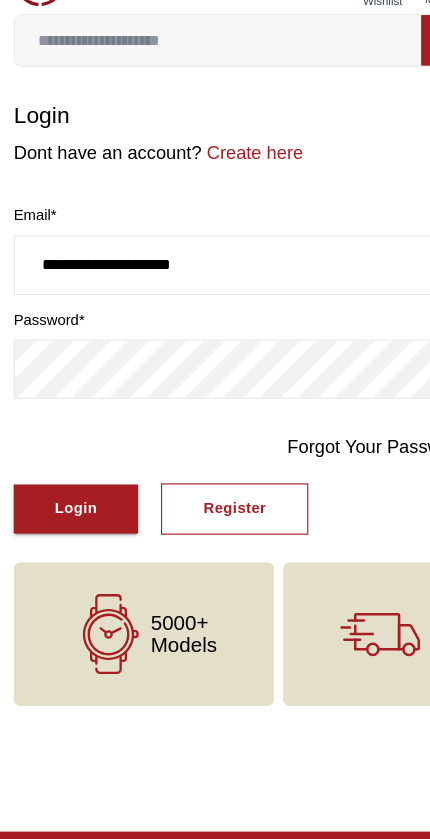 type on "**********" 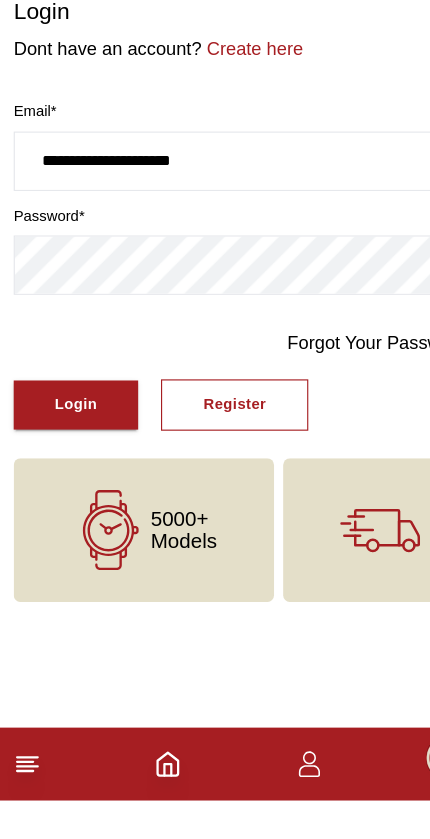 click on "Login" at bounding box center (66, 492) 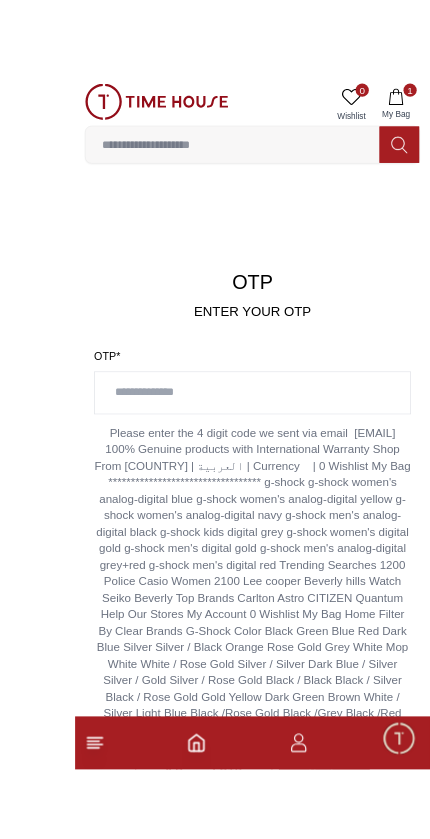 scroll, scrollTop: 28, scrollLeft: 0, axis: vertical 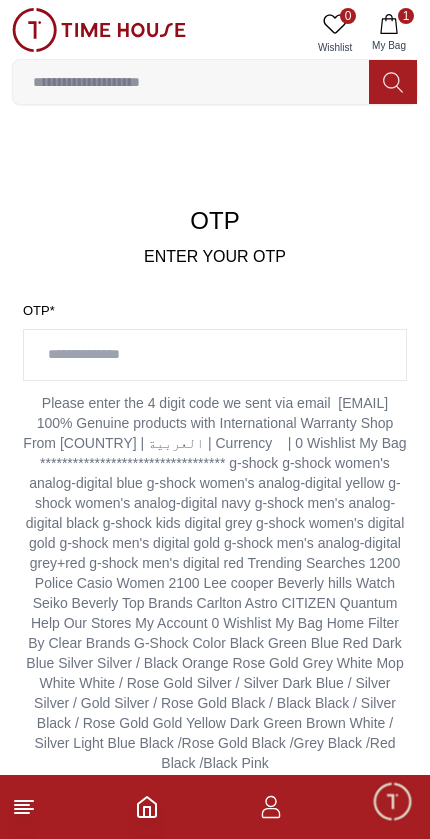 click 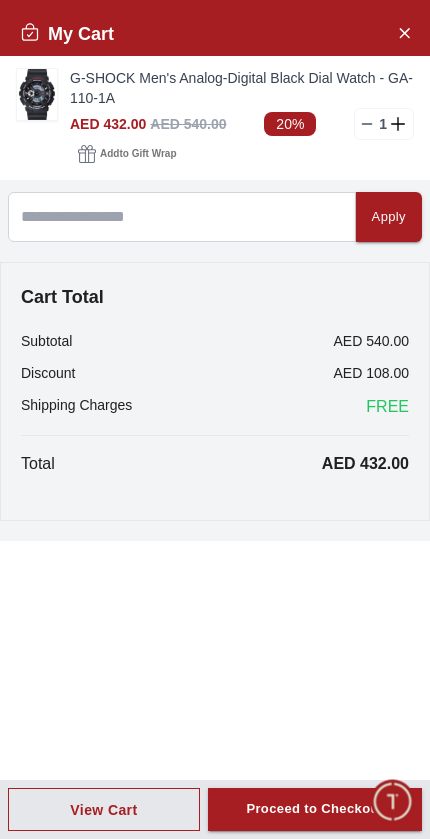 click on "FREE" at bounding box center [387, 407] 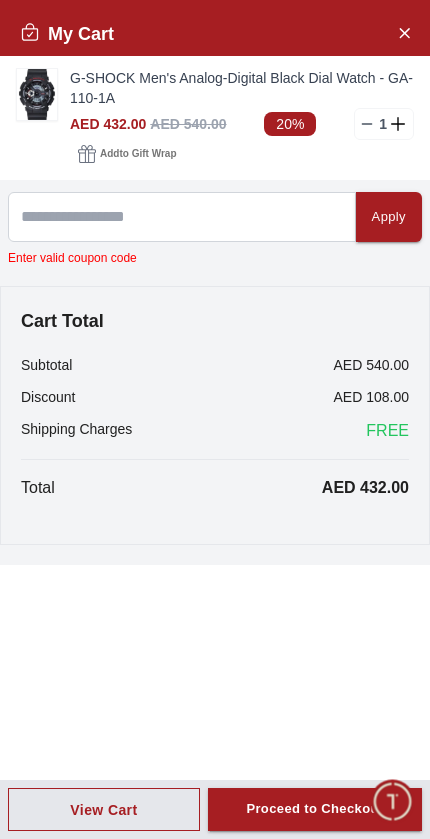 click on "Proceed to Checkout" at bounding box center [314, 809] 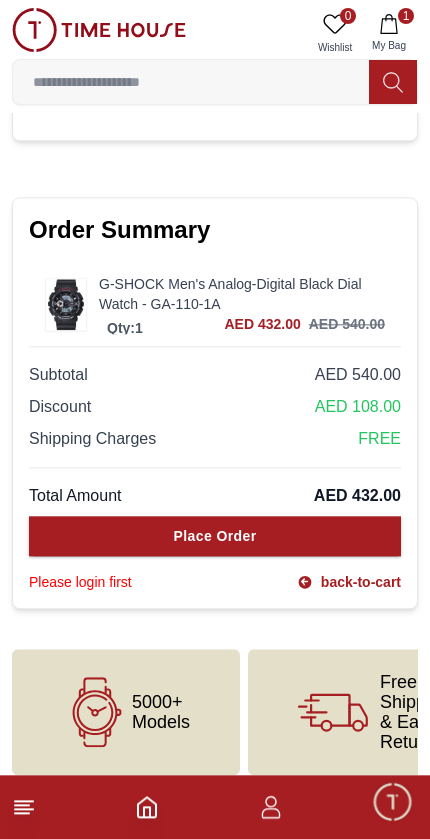 scroll, scrollTop: 1107, scrollLeft: 0, axis: vertical 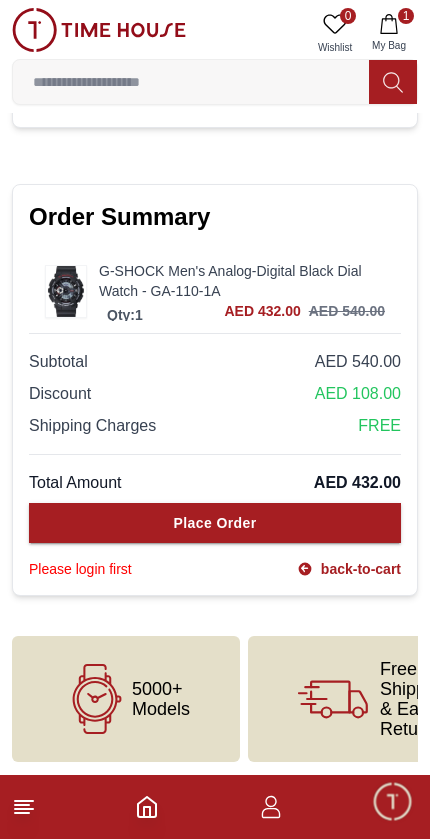 click on "Place Order" at bounding box center [215, 523] 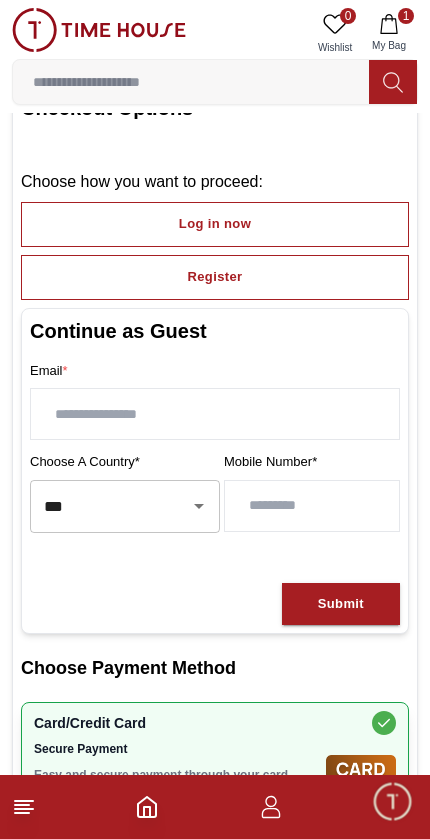 scroll, scrollTop: 0, scrollLeft: 0, axis: both 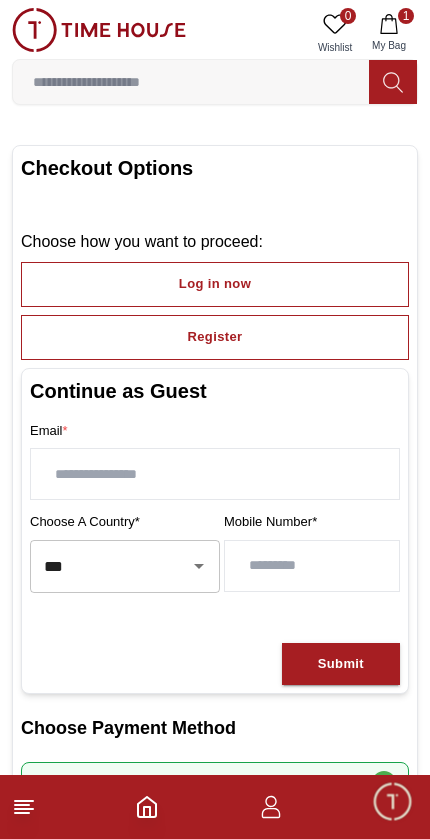 click on "Register" at bounding box center (215, 337) 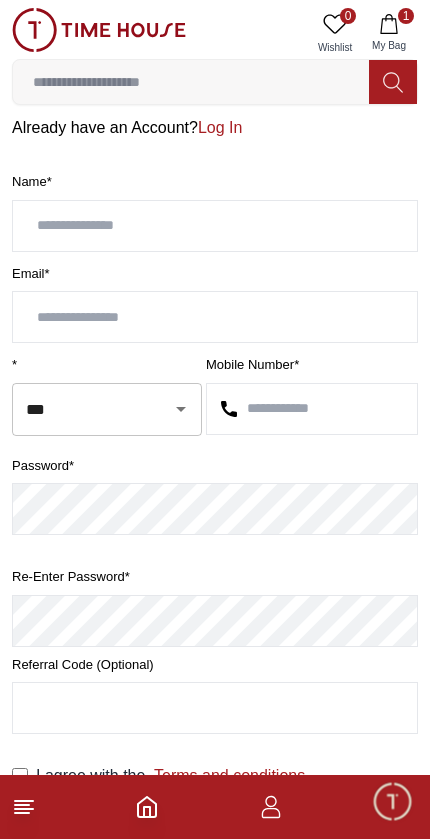 scroll, scrollTop: 0, scrollLeft: 0, axis: both 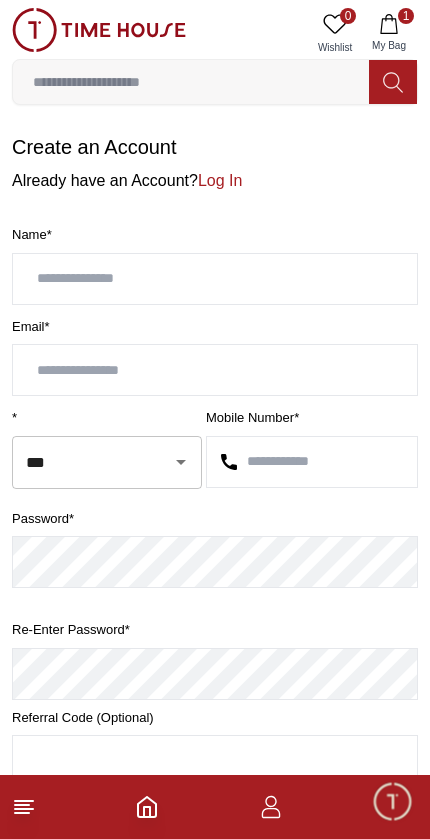 click at bounding box center (215, 279) 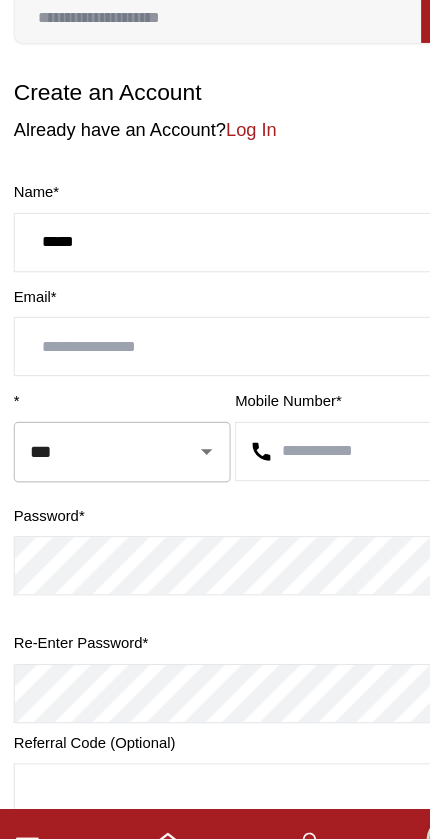click at bounding box center [215, 370] 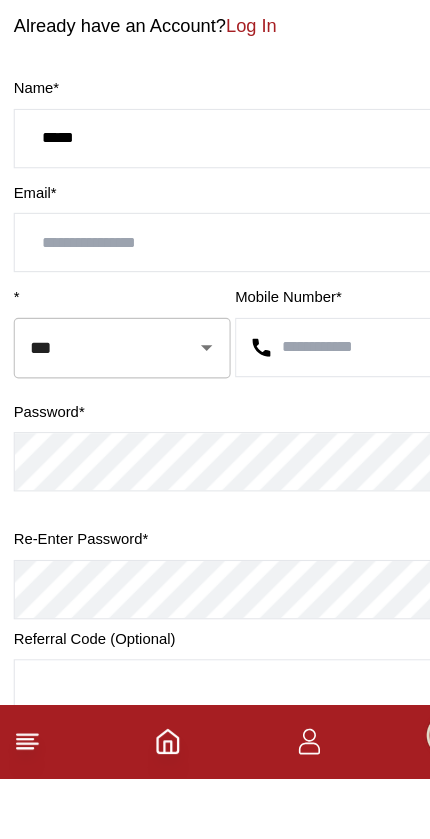 click on "*****" at bounding box center (215, 279) 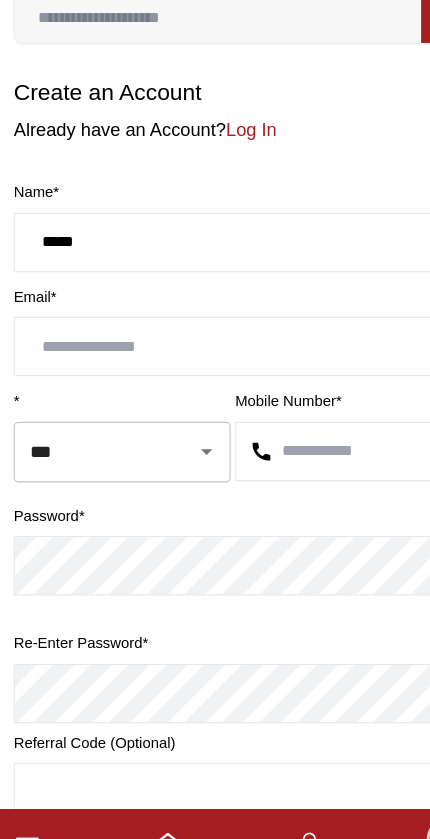 type on "*****" 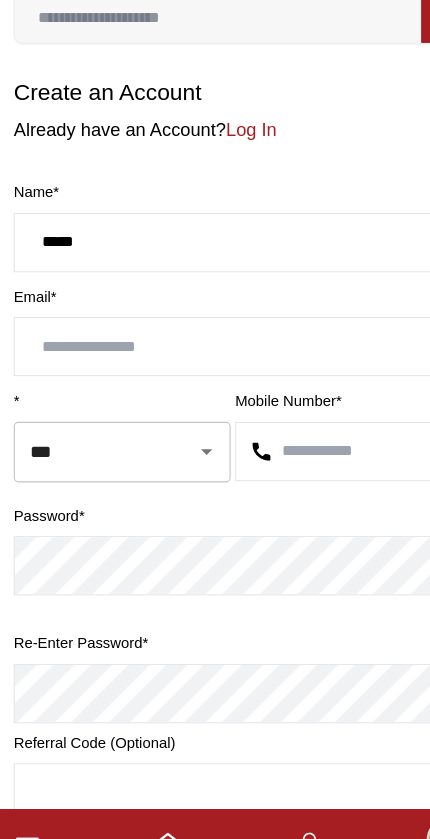 click at bounding box center (215, 370) 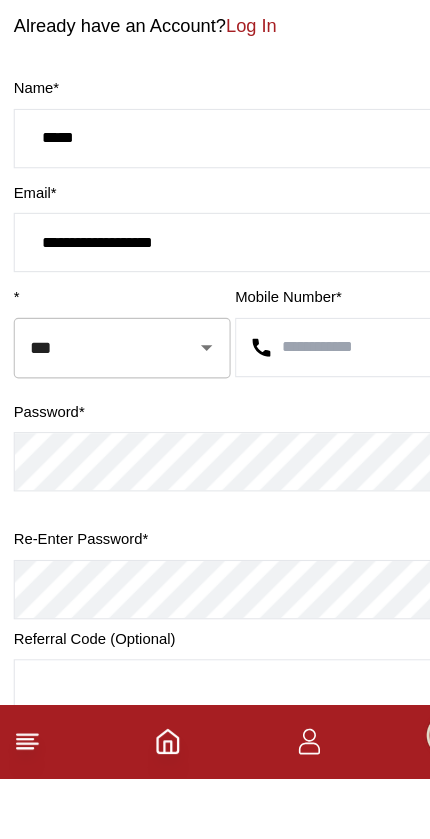 type on "**********" 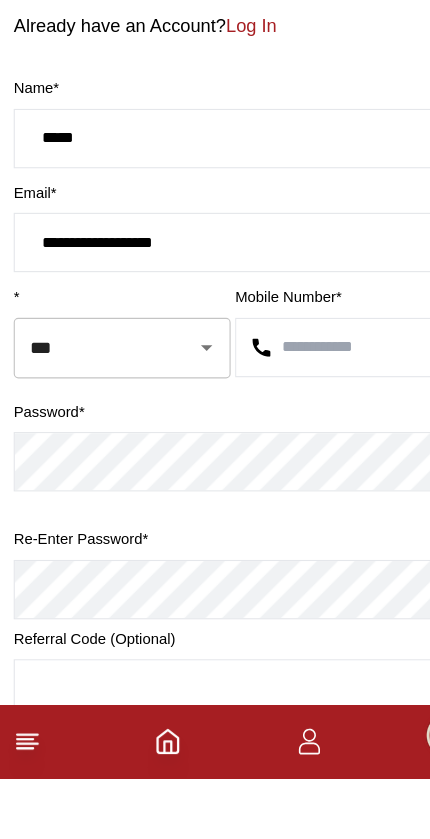 click at bounding box center (312, 462) 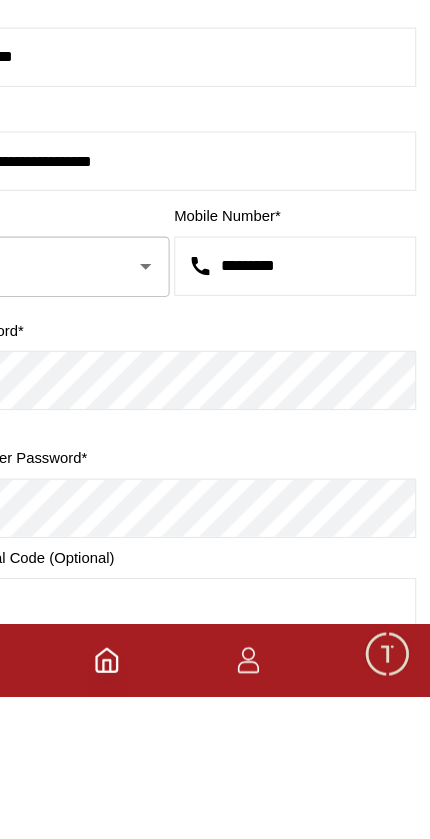type on "*********" 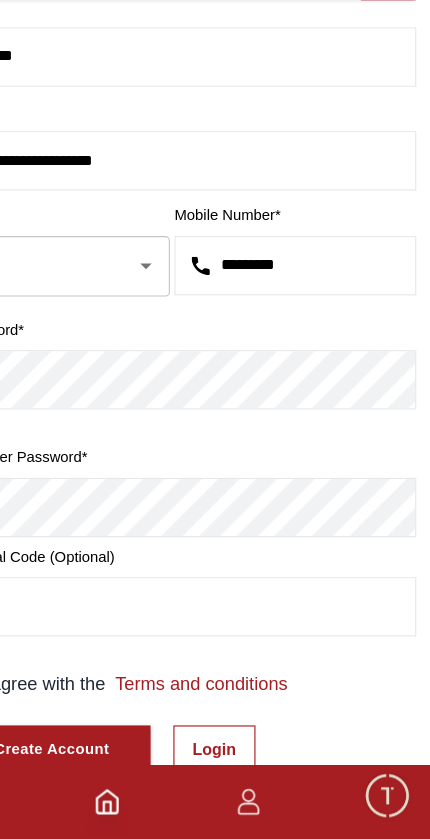 scroll, scrollTop: 124, scrollLeft: 0, axis: vertical 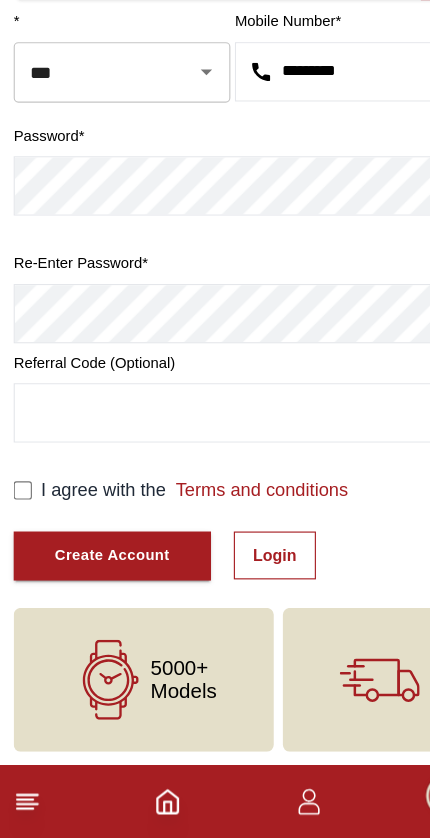 click on "Create Account" at bounding box center (98, 591) 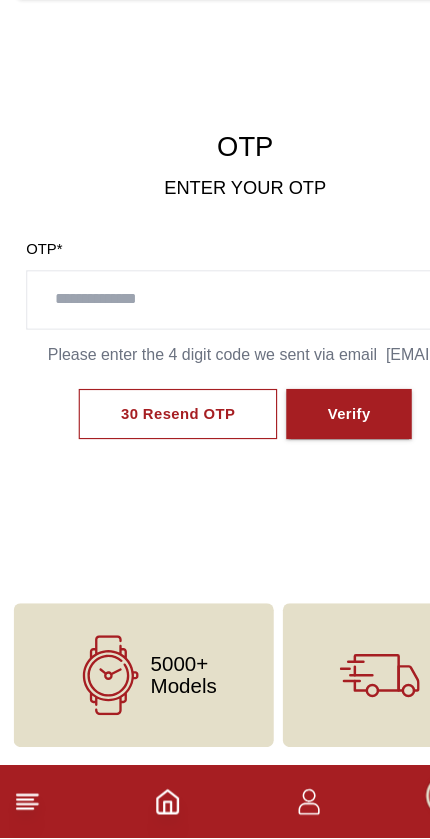 scroll, scrollTop: 0, scrollLeft: 0, axis: both 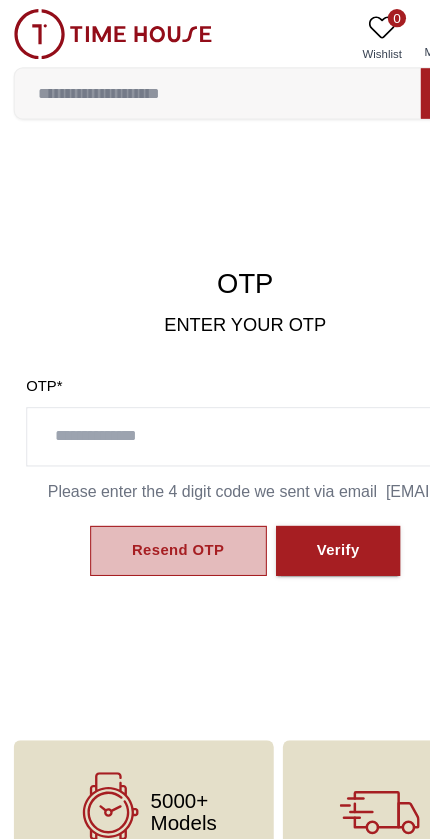 click on "Resend OTP" at bounding box center (156, 483) 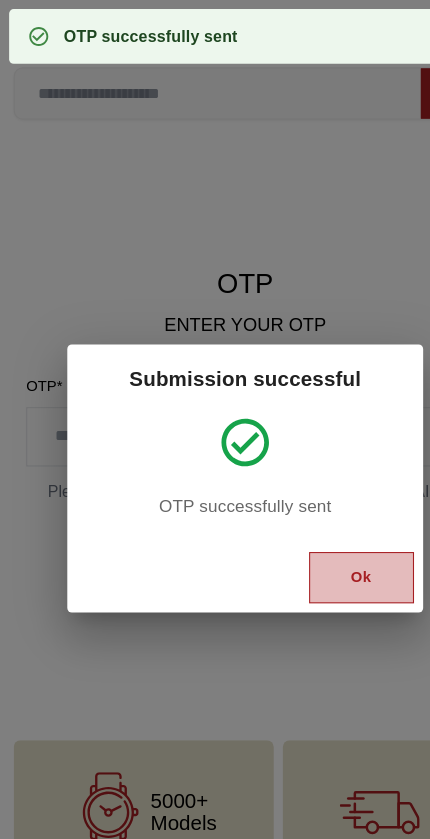 click on "Ok" at bounding box center (317, 506) 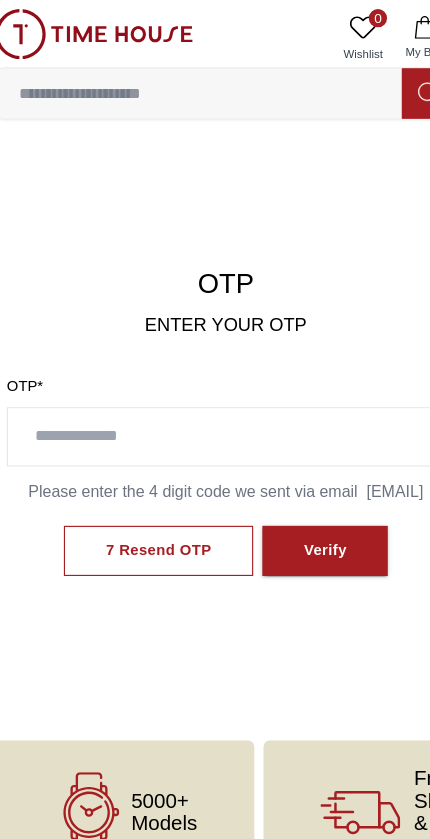 click at bounding box center (215, 383) 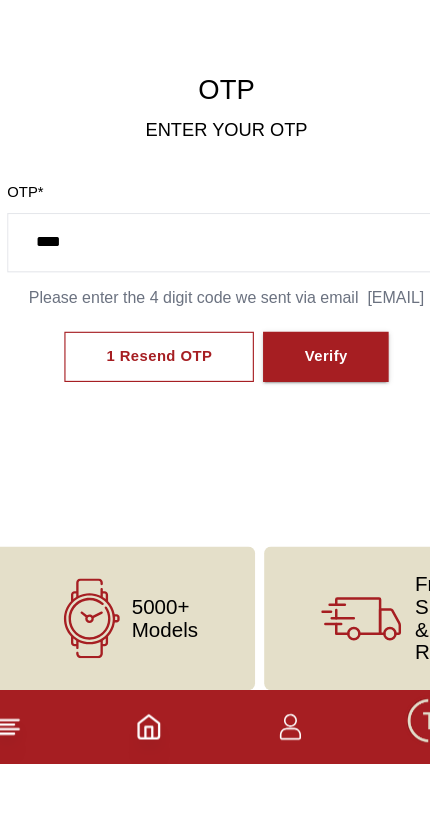 type on "****" 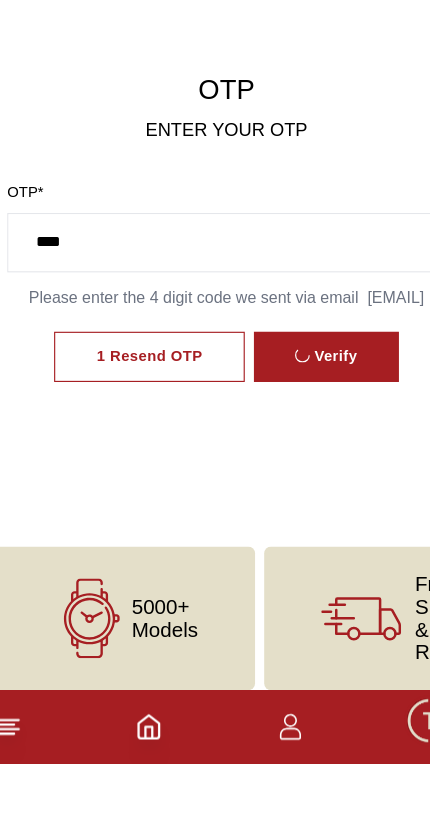 scroll, scrollTop: 35, scrollLeft: 0, axis: vertical 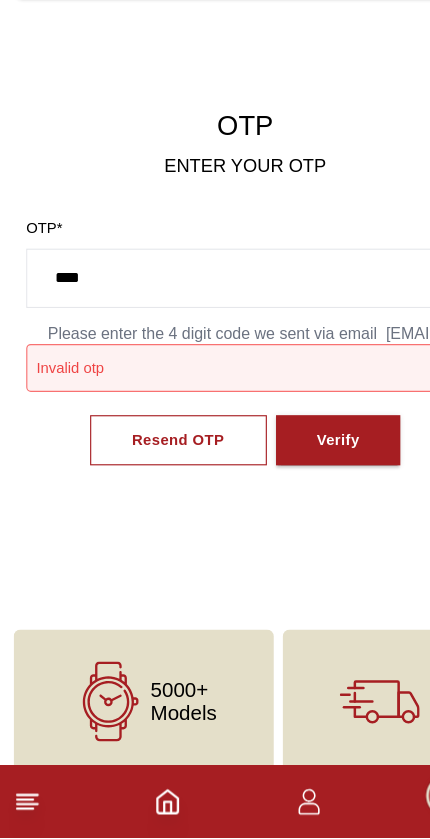 click on "Resend OTP" at bounding box center (156, 490) 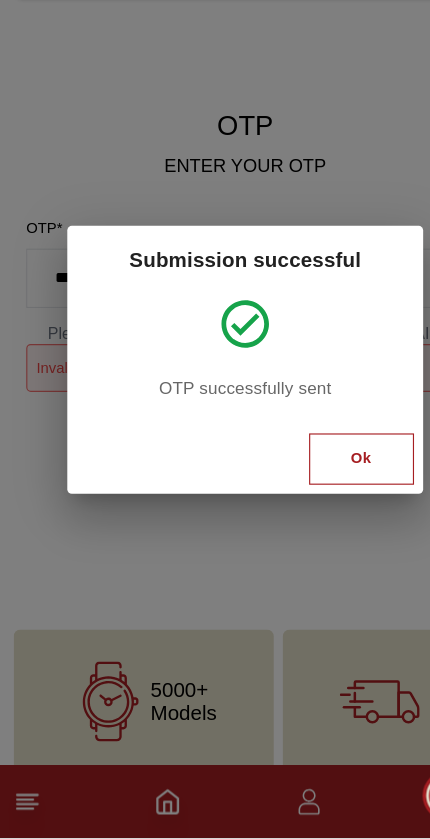 click on "Ok" at bounding box center (317, 506) 